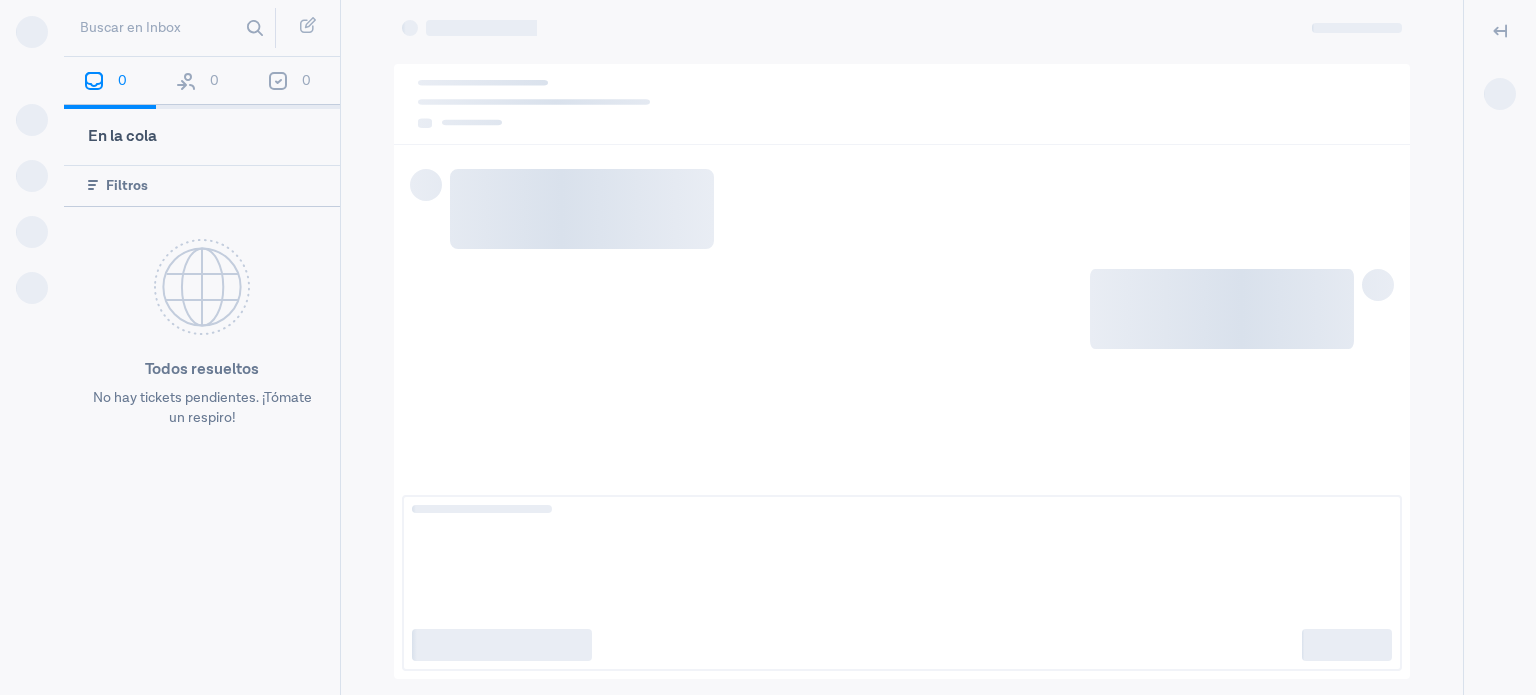 scroll, scrollTop: 0, scrollLeft: 0, axis: both 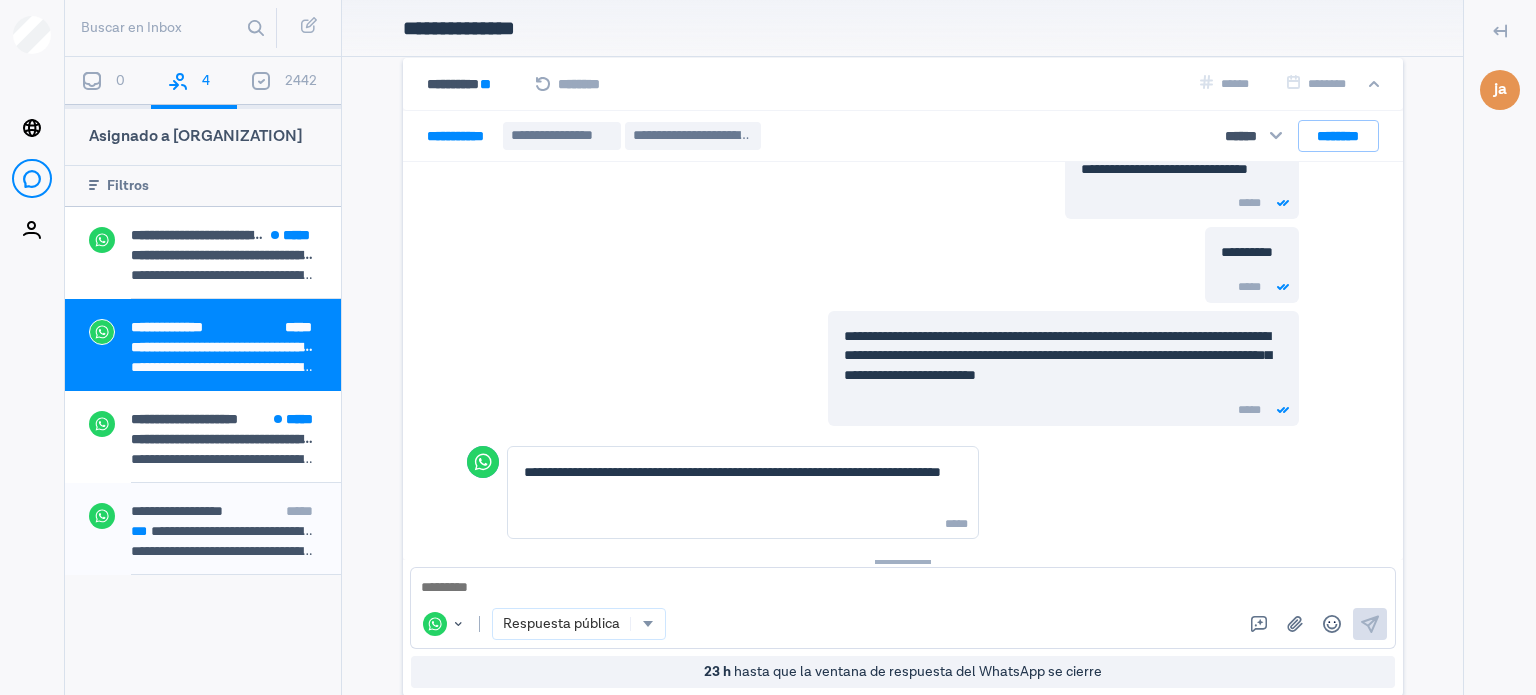 click at bounding box center [903, 588] 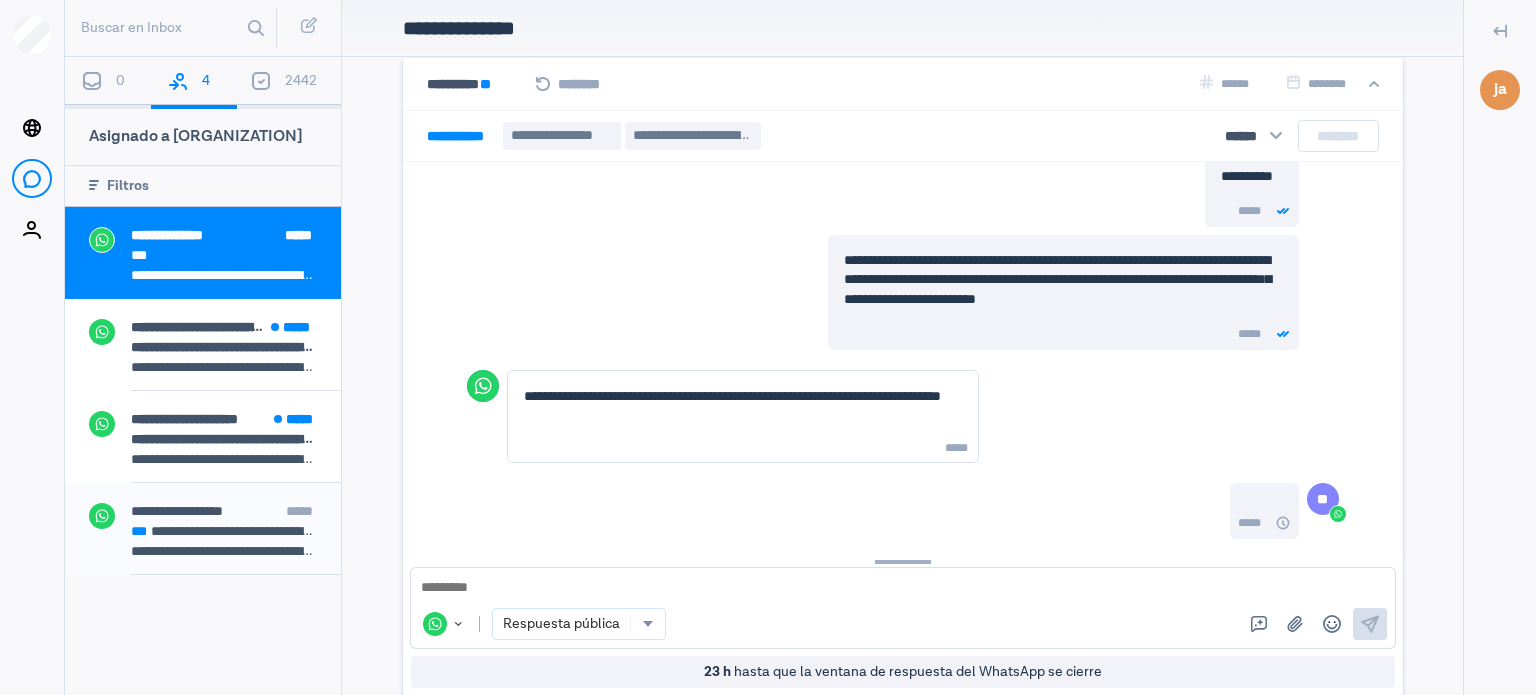 scroll, scrollTop: 2092, scrollLeft: 0, axis: vertical 